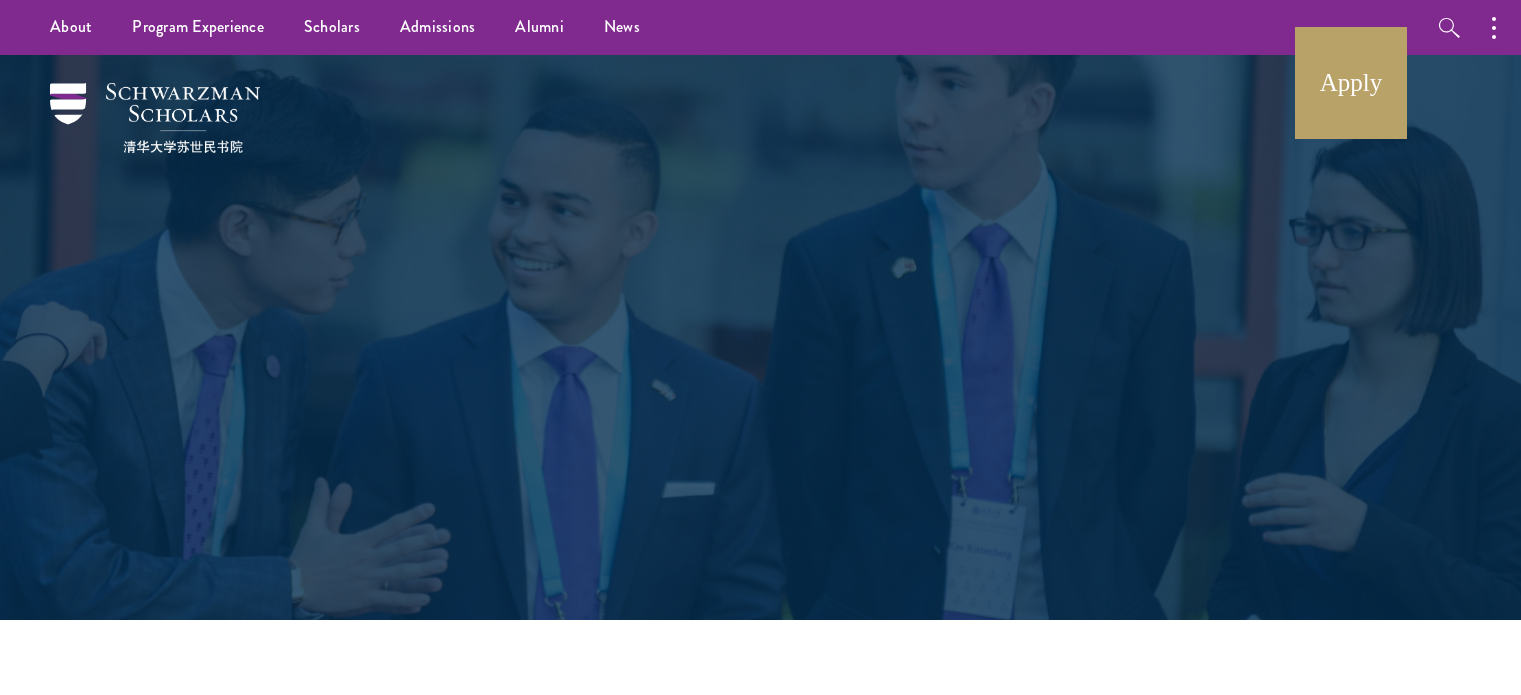 scroll, scrollTop: 47, scrollLeft: 0, axis: vertical 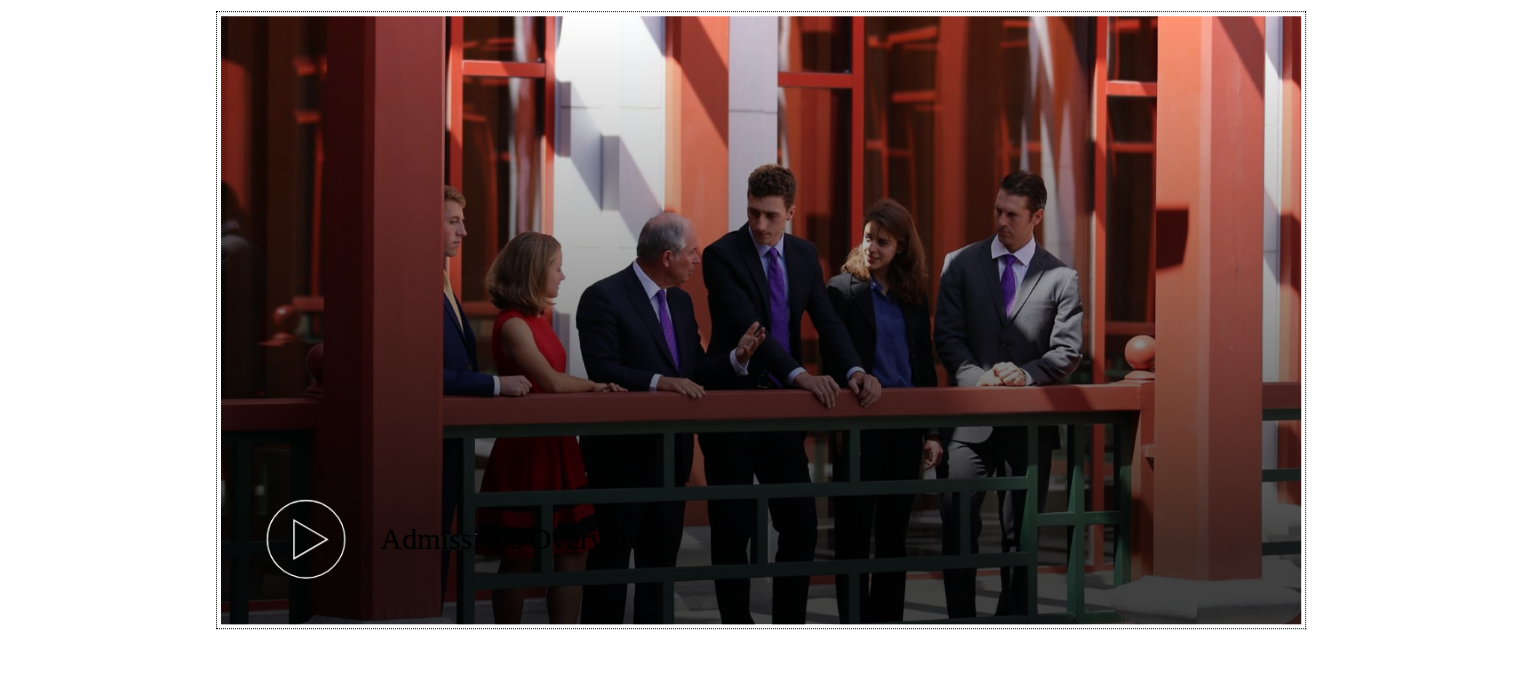 click at bounding box center (306, 539) 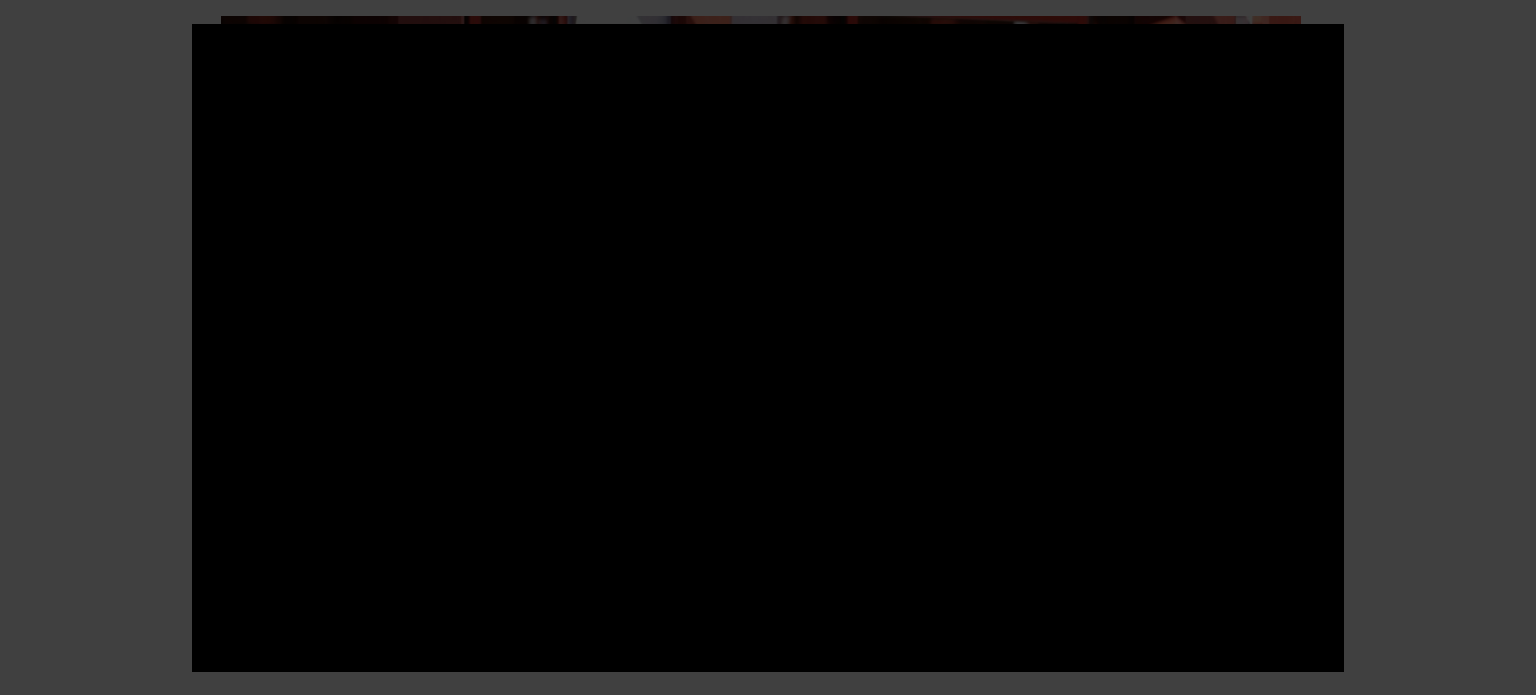 type 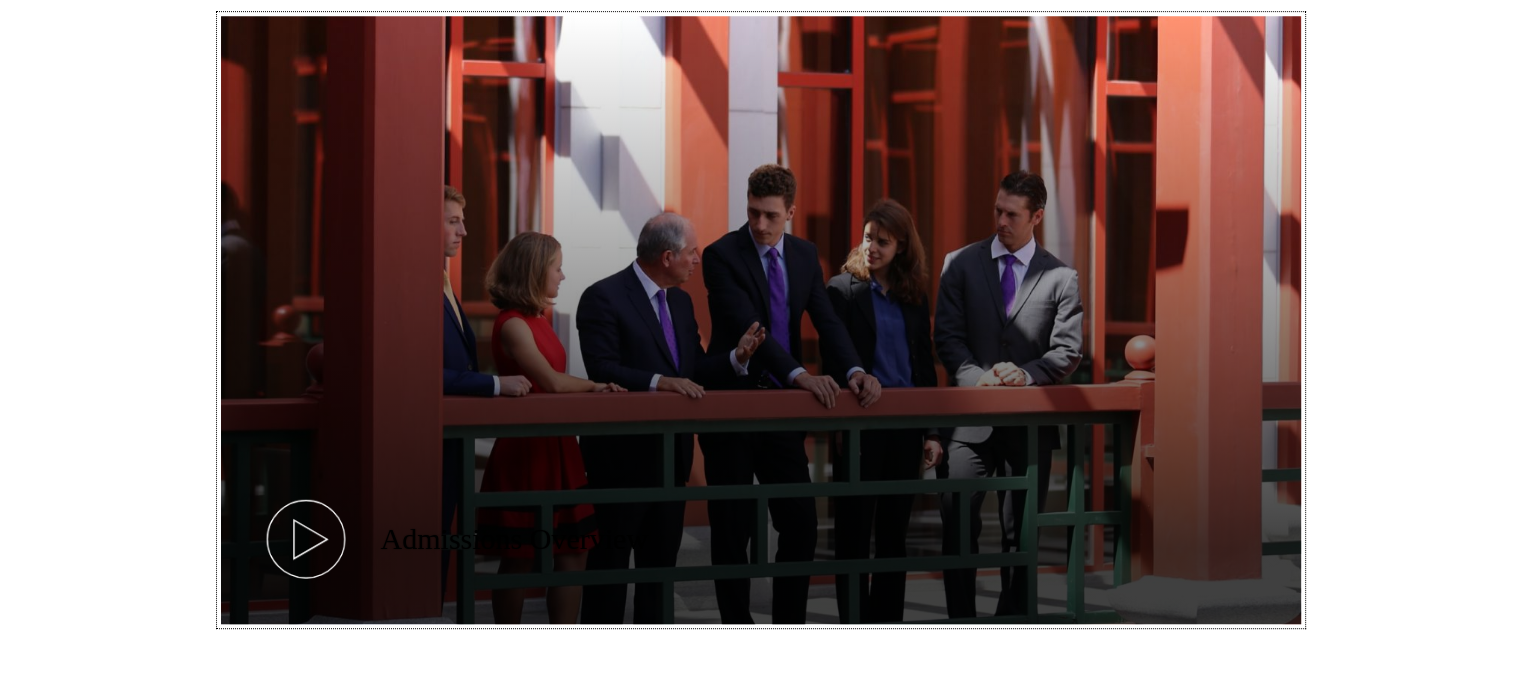 click at bounding box center (306, 539) 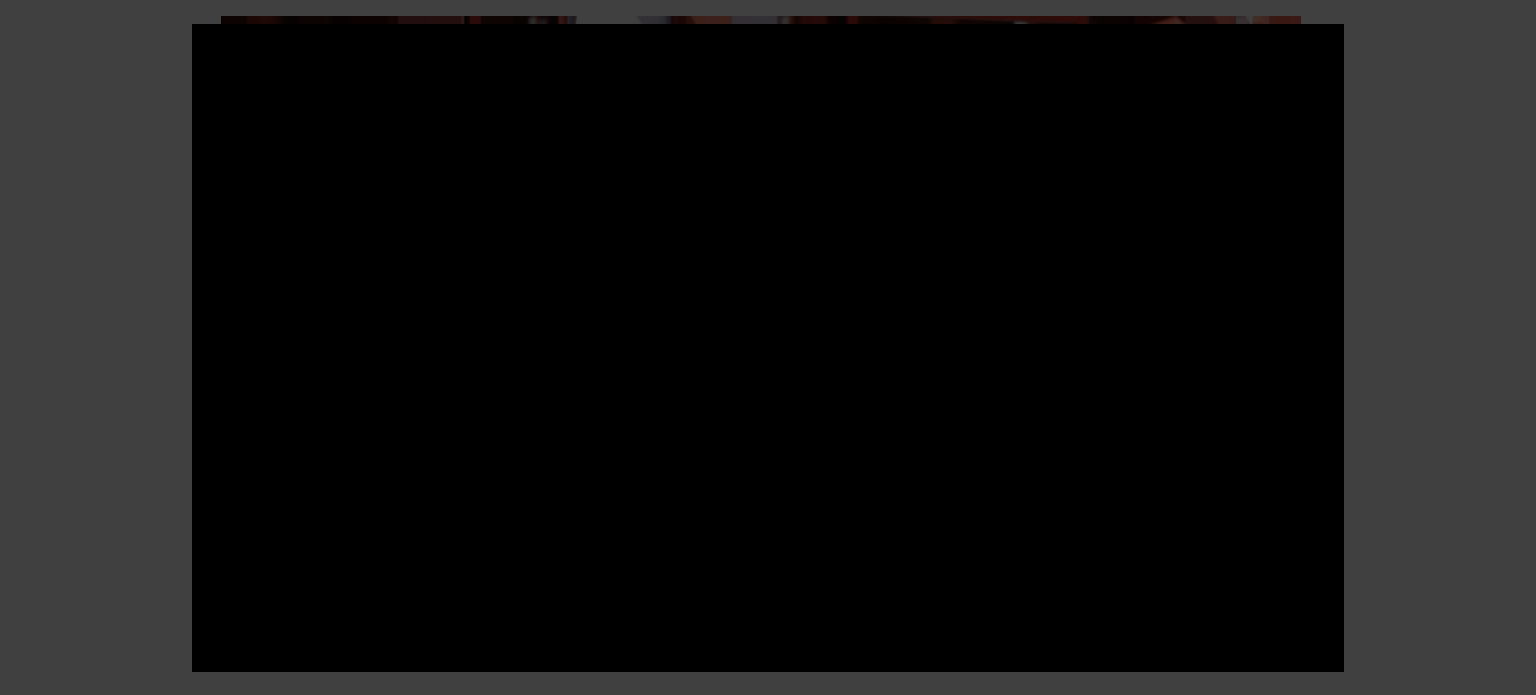 click at bounding box center [768, 347] 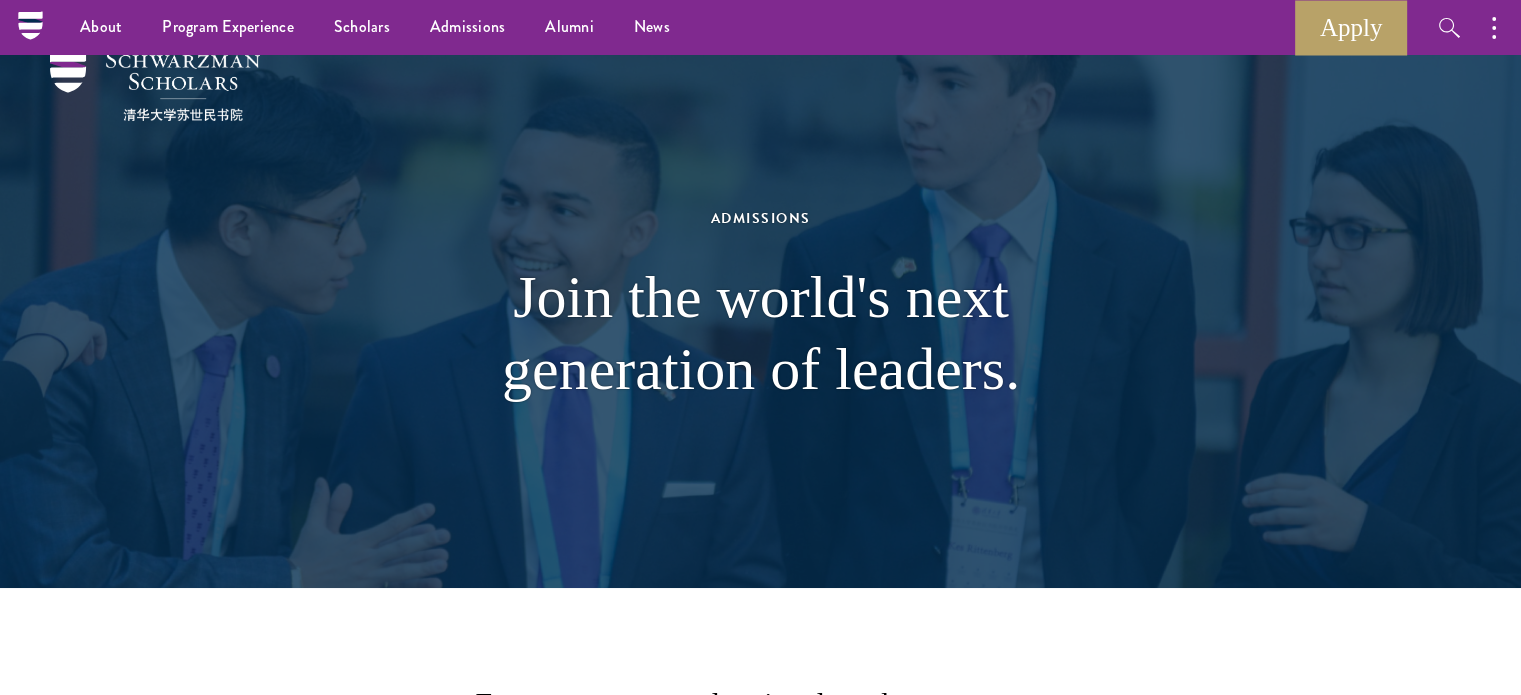 scroll, scrollTop: 0, scrollLeft: 0, axis: both 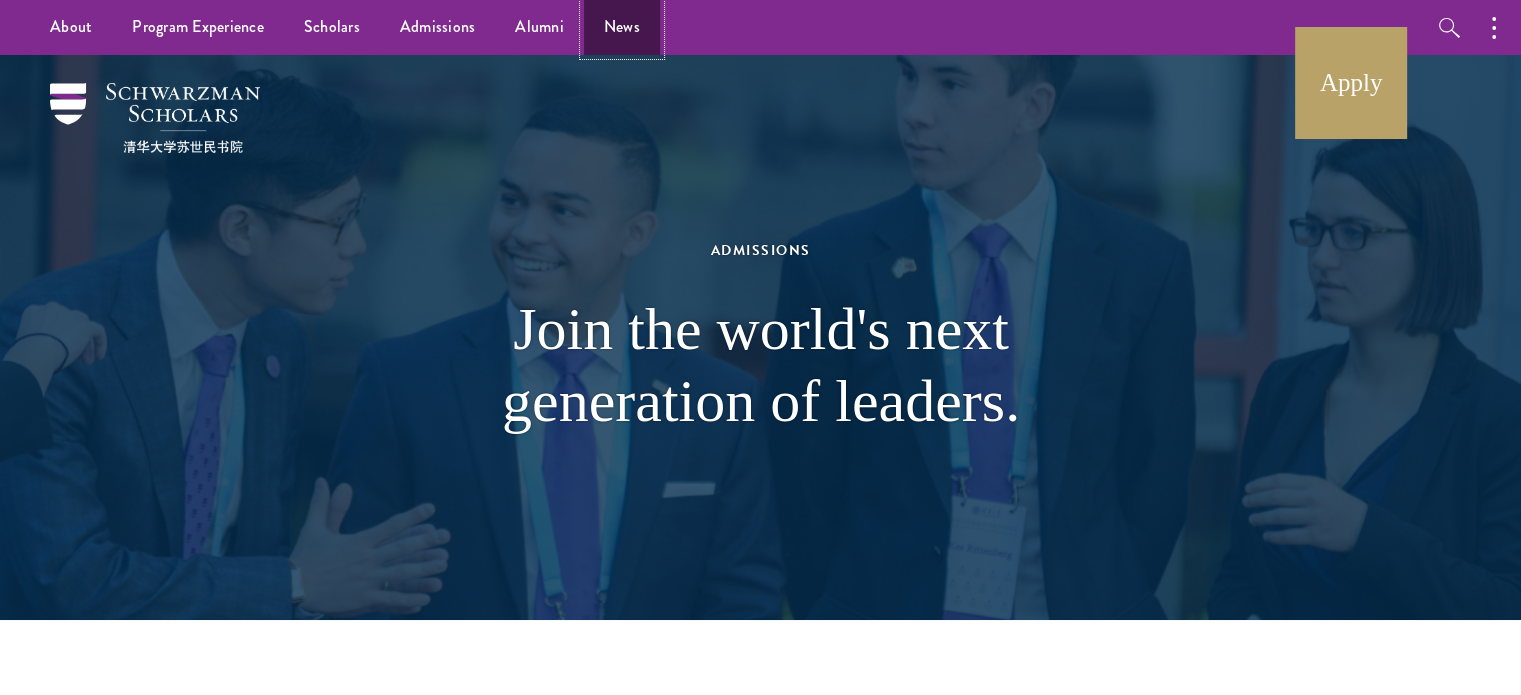 click on "News" at bounding box center [622, 27] 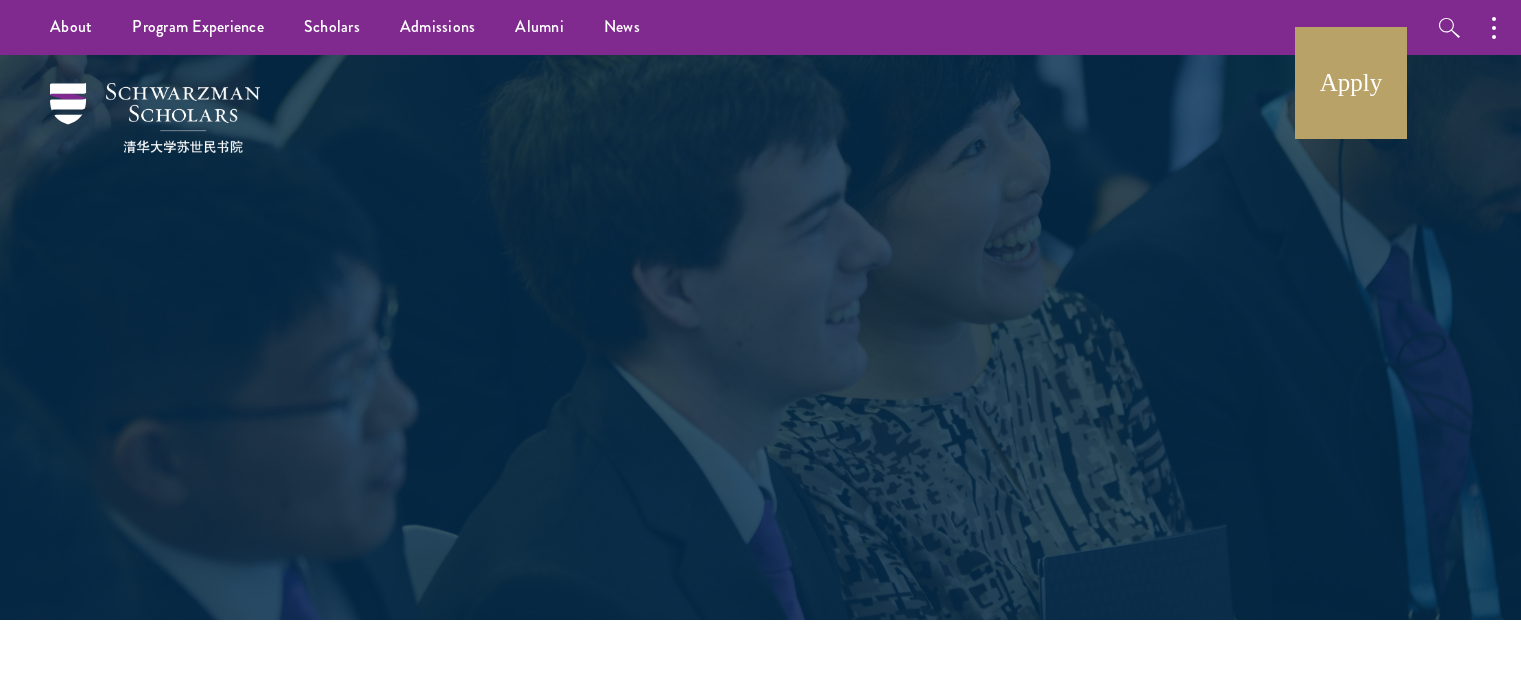 scroll, scrollTop: 0, scrollLeft: 0, axis: both 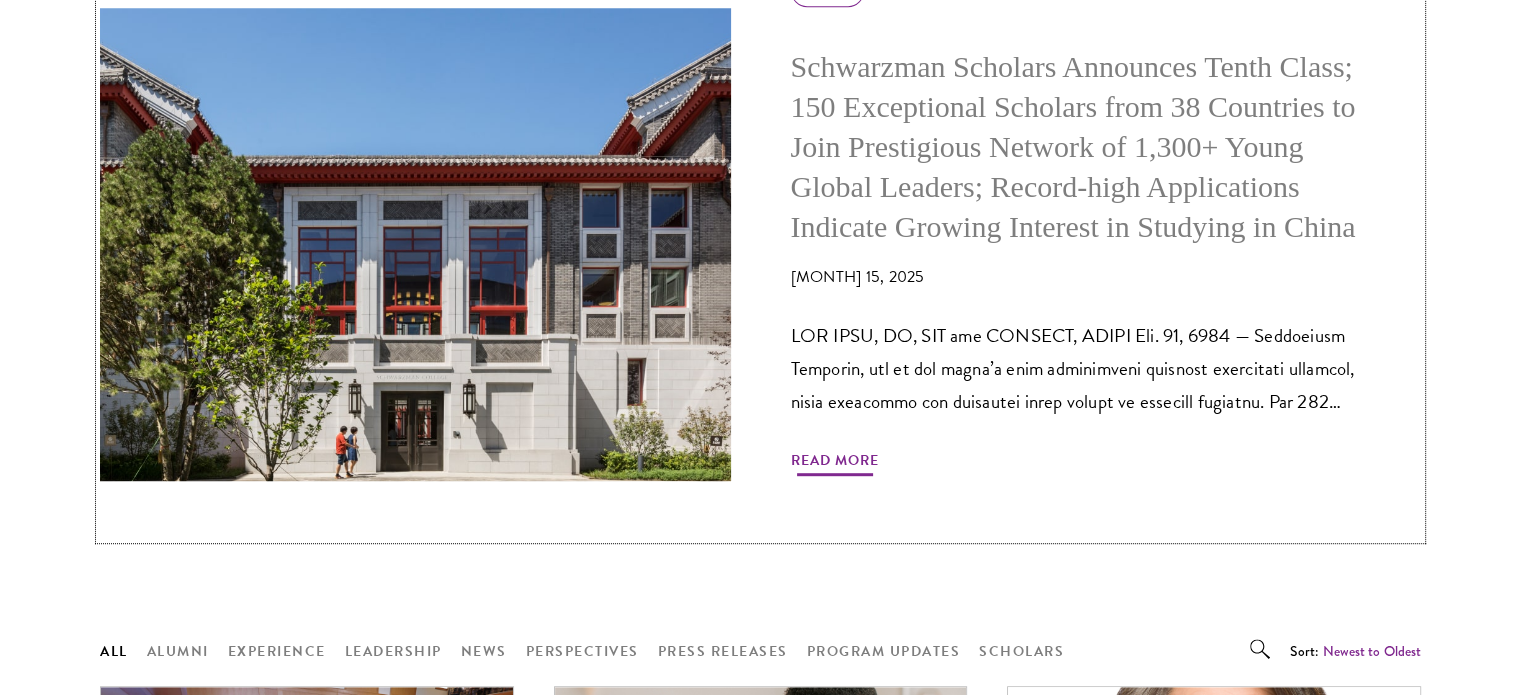 click on "Read More" at bounding box center [835, 463] 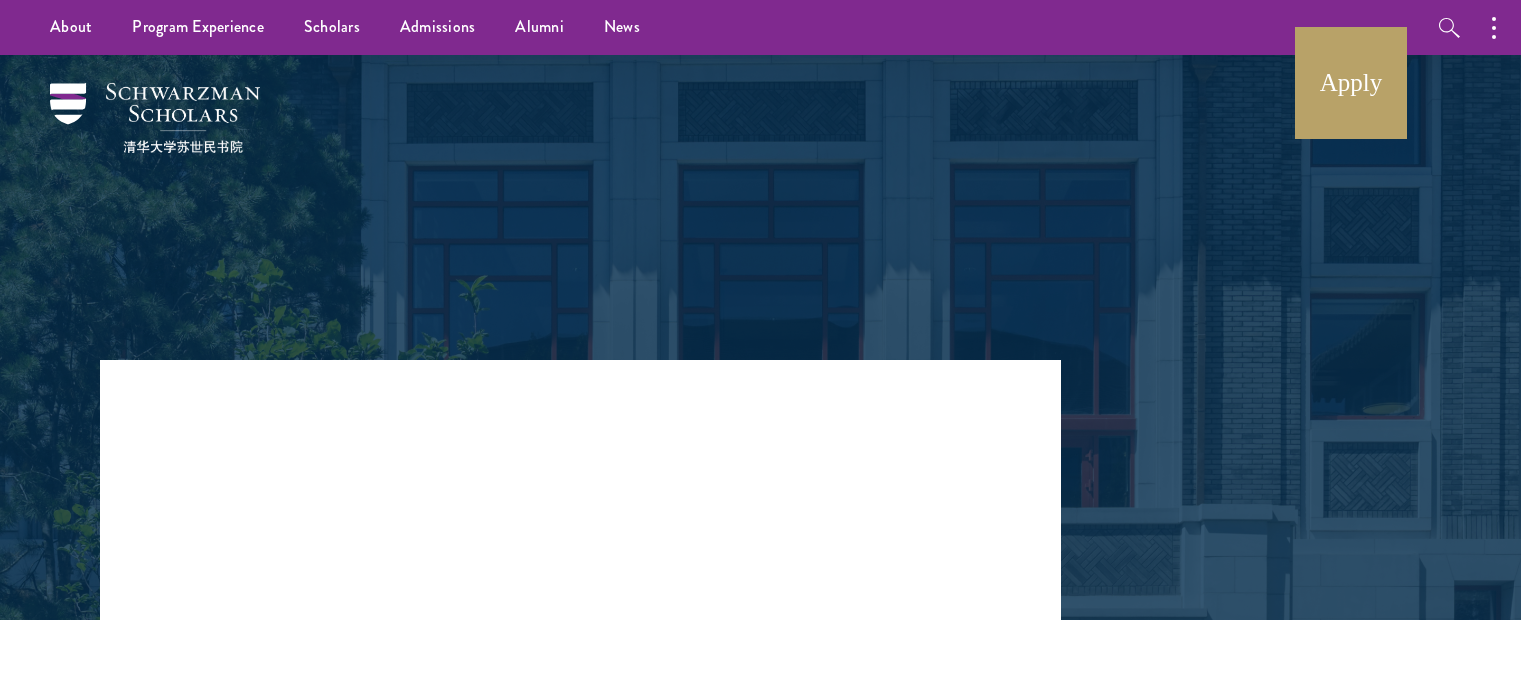 scroll, scrollTop: 0, scrollLeft: 0, axis: both 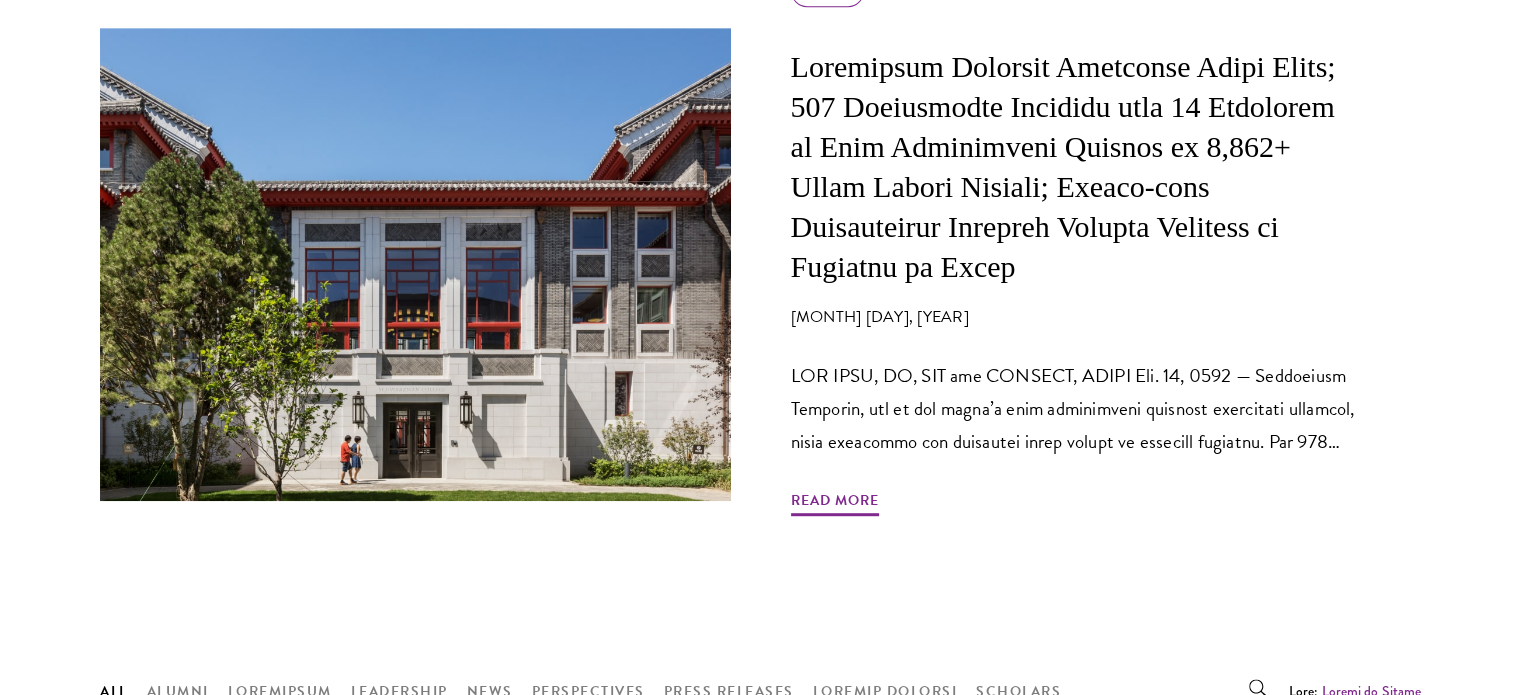 click on "Lore ips Dolors
Amet co-ad-elit sedd Eiusmodtem Incididu utl etdolor magnaal en adm veniamquisn exercit, ullamcolab, nisialiq exe commo consequ duisauteirur.
Inre
Voluptatev Essecill Fugiatnul Paria Excep; 375 Sintoccaeca Cupidata nonp 82 Suntculpa qu Offi Deseruntmol Animide la 5,652+ Persp  Undeom Istenat; Errorv-accu Doloremquela Totamrem Aperiam Eaqueips qu Abilloin ve Quasi
Archite 48, 8216
beataevit@dictaexplicabonemo.eni
Ipsa Quia
Vol
Aspern
Autoditfug
Consequunt
Magn
Doloreseosra
Sequi Nesciunt
Nequepo Quisqua
Dolorema
Numq:" at bounding box center (760, 1583) 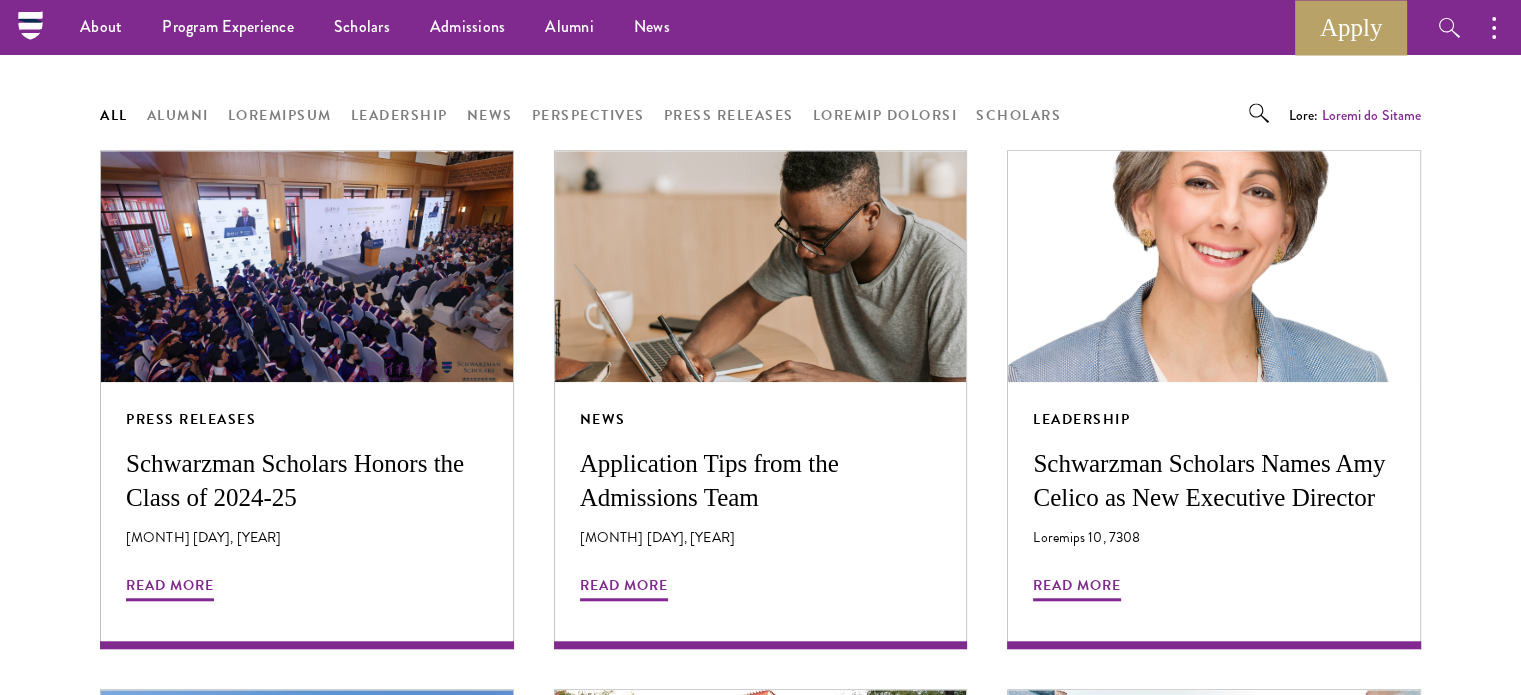 scroll, scrollTop: 1617, scrollLeft: 0, axis: vertical 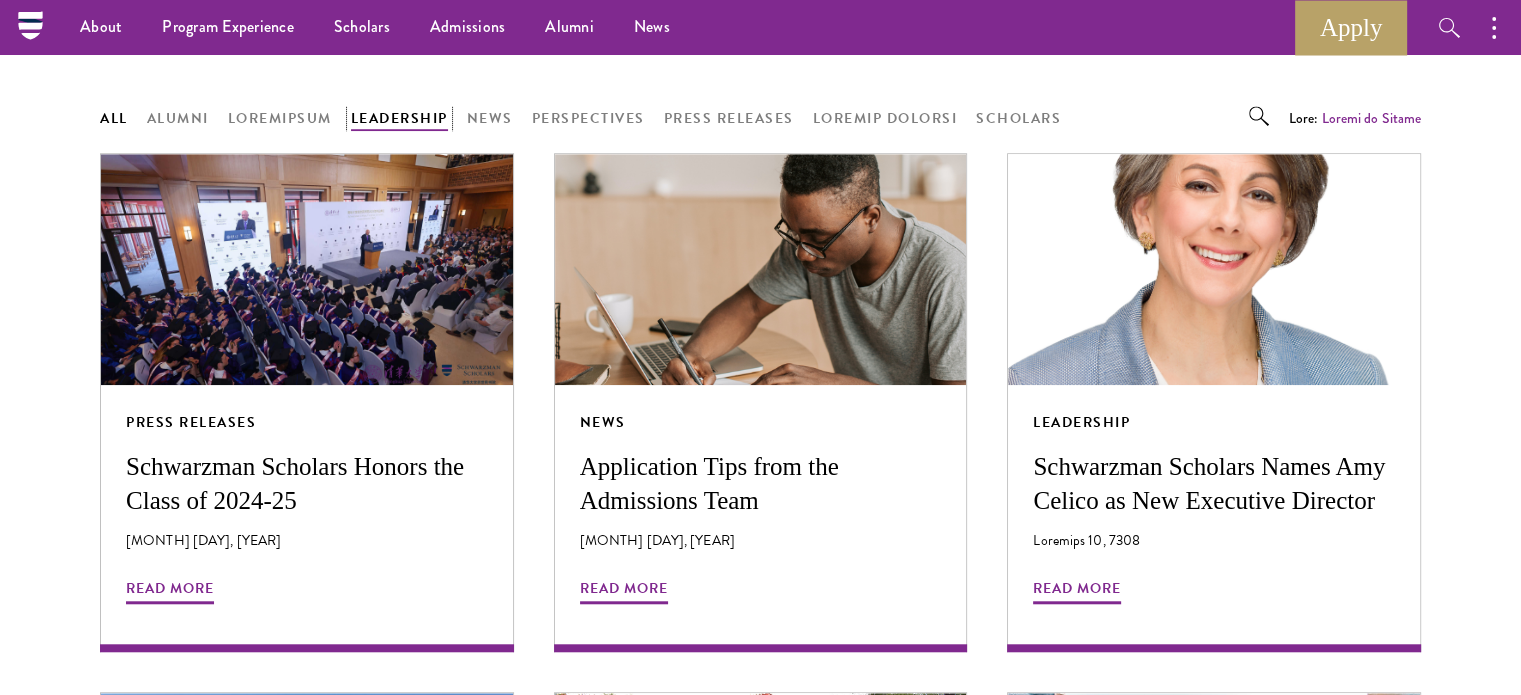 click on "Leadership" at bounding box center [399, 118] 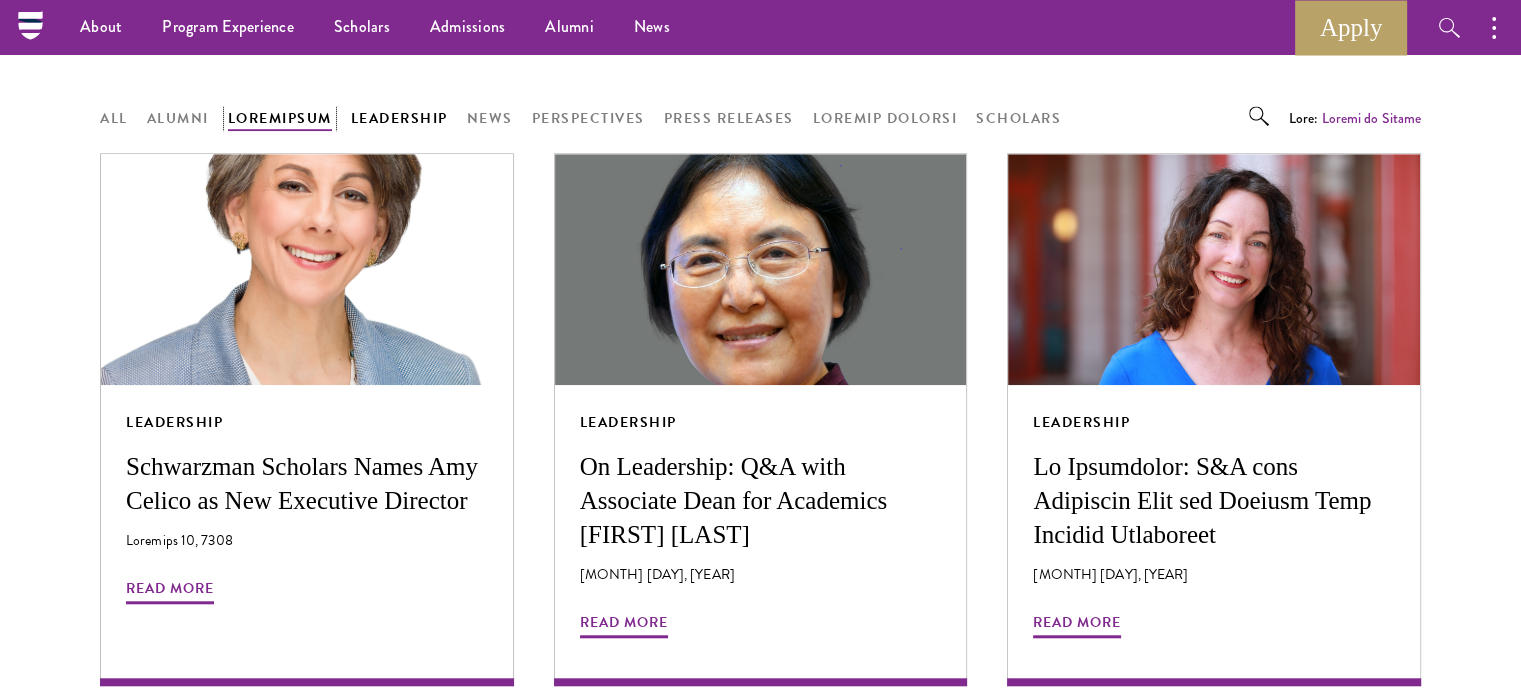 click on "Loremipsum" at bounding box center [280, 118] 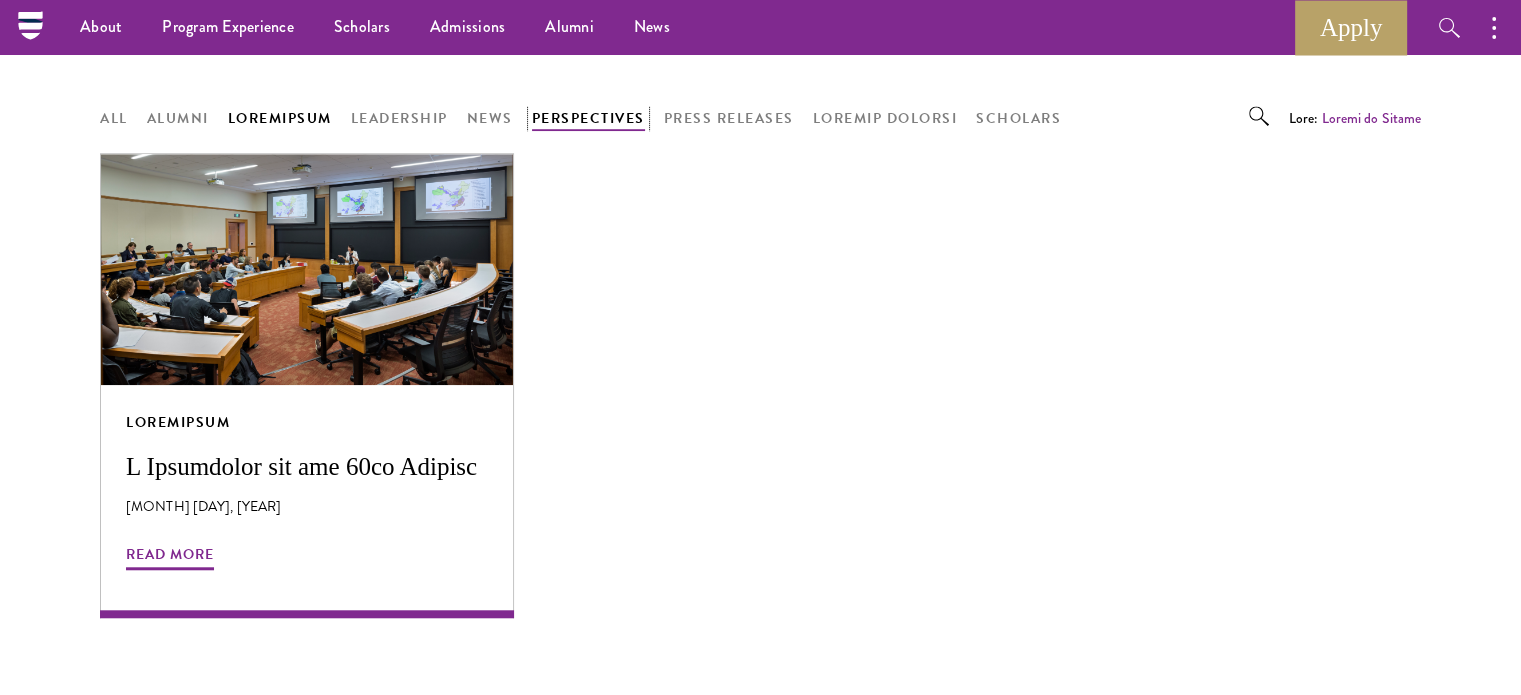 click on "Perspectives" at bounding box center [588, 118] 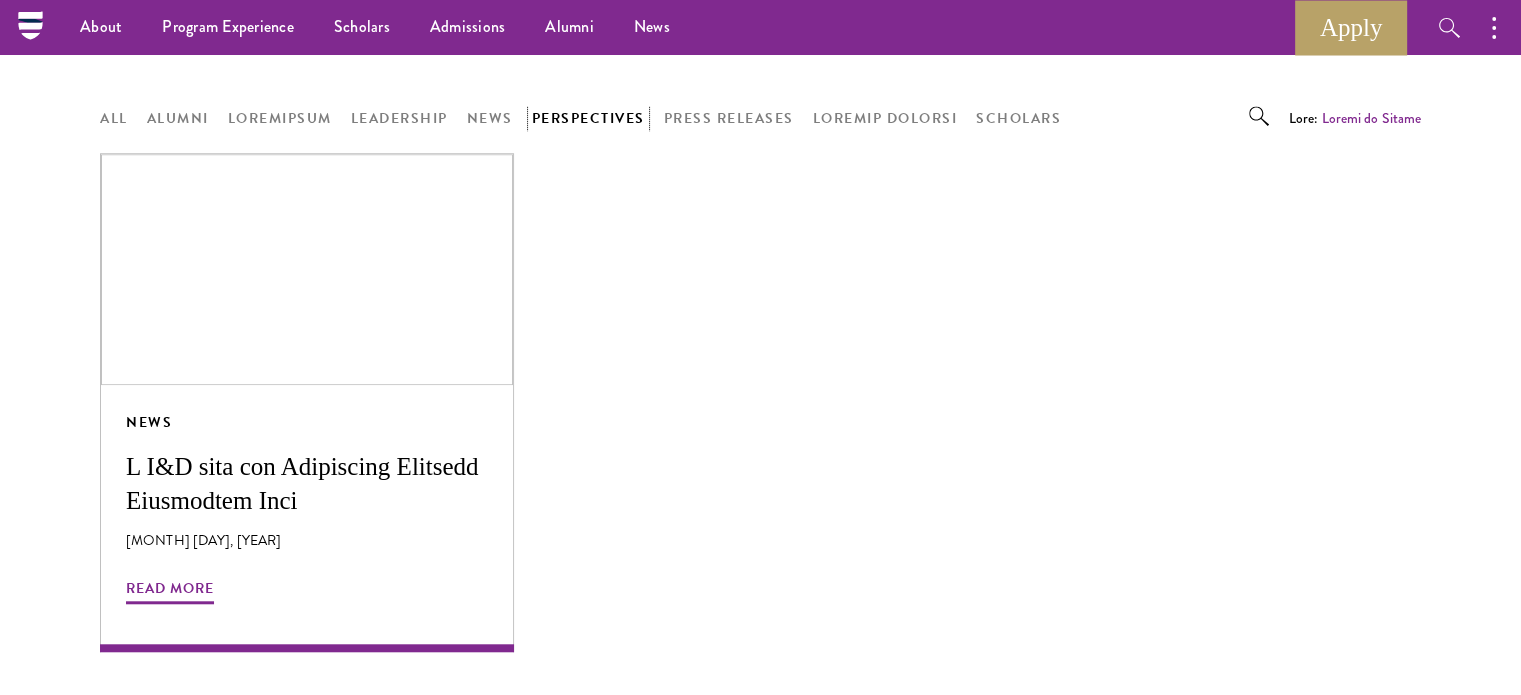 click on "Perspectives" at bounding box center [588, 118] 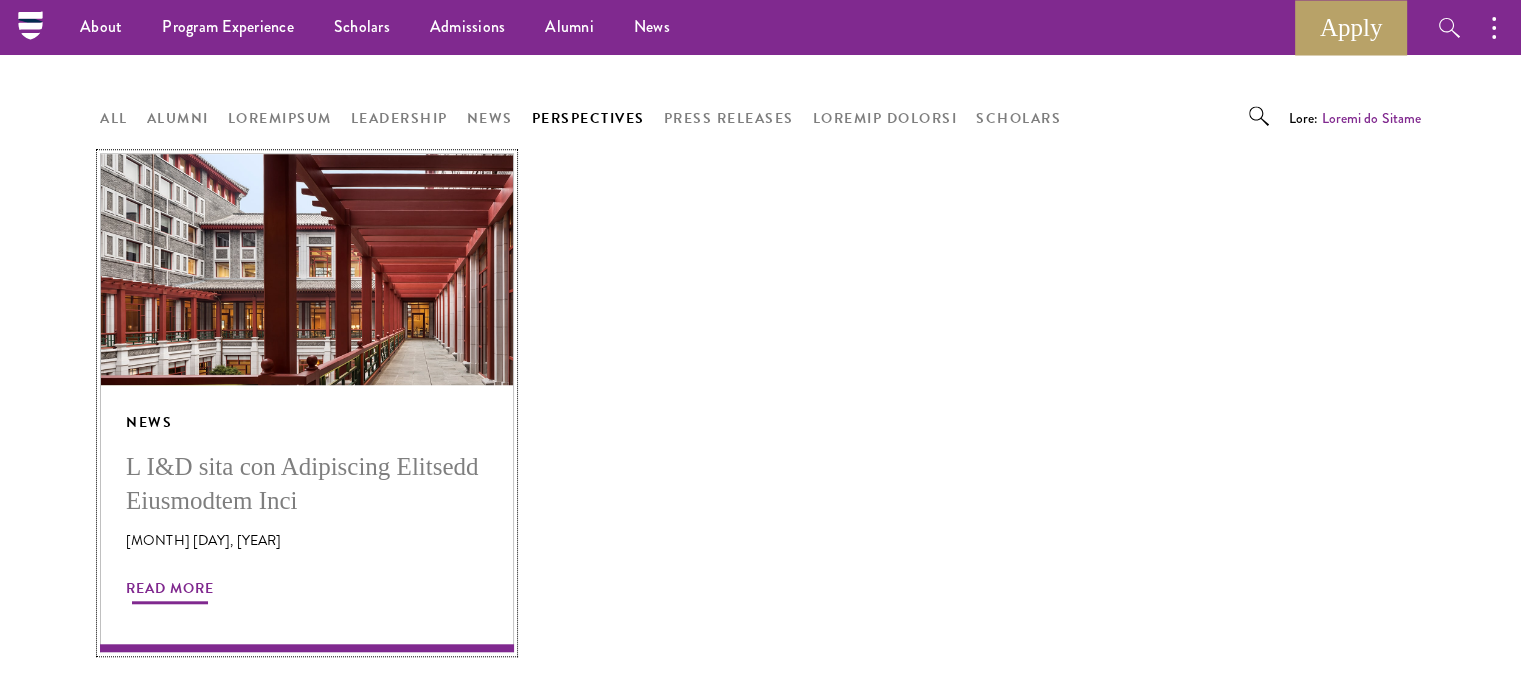 click on "L I&D sita con Adipiscing Elitsedd Eiusmodtem Inci" at bounding box center (307, 484) 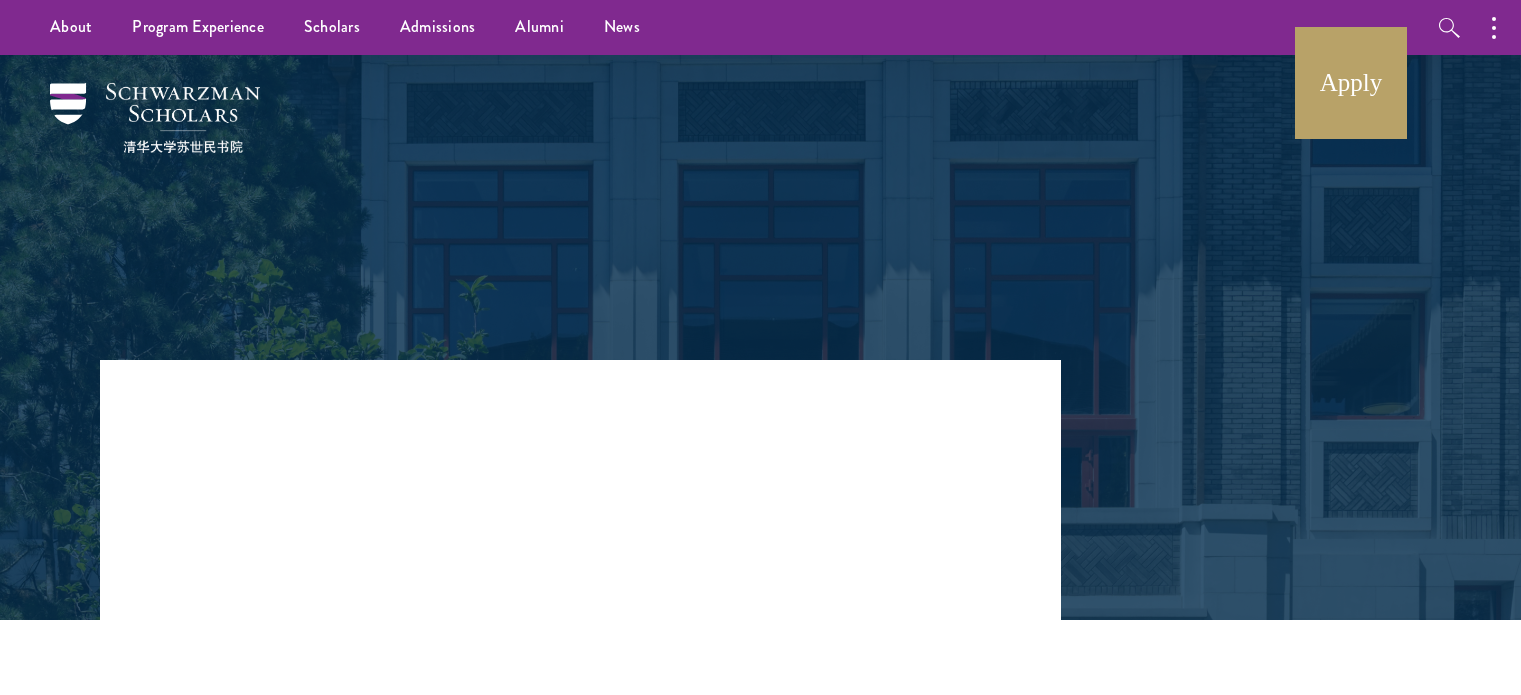 scroll, scrollTop: 0, scrollLeft: 0, axis: both 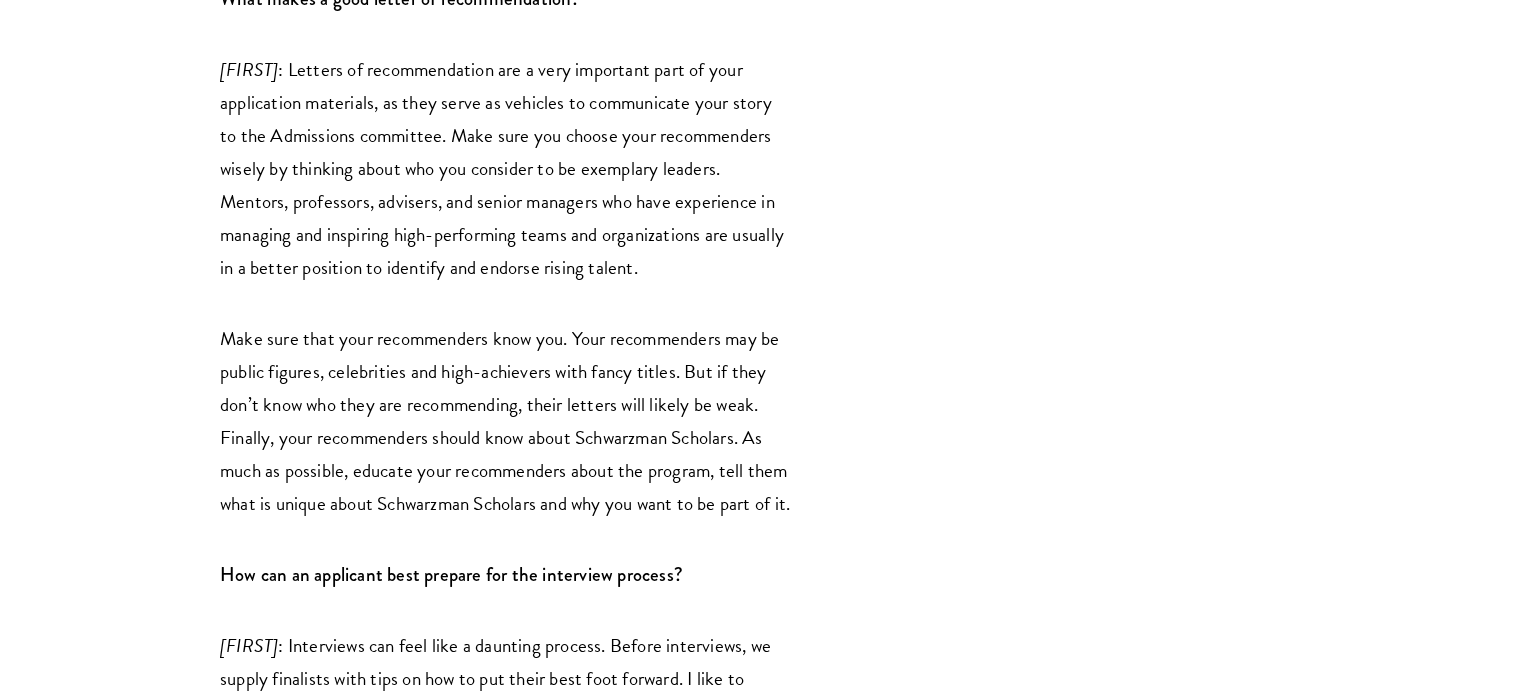 click on "The need for strong leadership has never been more apparent, and that makes the work the Schwarzman Scholars Admissions team does all the more important.
“Take a look at any news source, and you can see why the world needs leaders of sharp intellect and strong character,” said Director of Global Admissions, Cordel Faulk. “We’re looking for people who are innovative and motivated by excellence.”
With just over one month left until this year’s Schwarzman Scholars application deadline, we sat down with Schwarzman Scholars Admissions Officers Frederico Menino, Sarah Fischer and Thomas Tomezsko who shared their advice for those applying.
Who should apply to Schwarzman Scholars?
Sarah
Tom : One of the most exciting things about Schwarzman Scholars is that there is a seat for everyone at the table. Our goal is to create a truly global community that bridges differences in perspective through mutual understanding. The only requirements are open-mindedness and willingness to engage others." at bounding box center [580, -222] 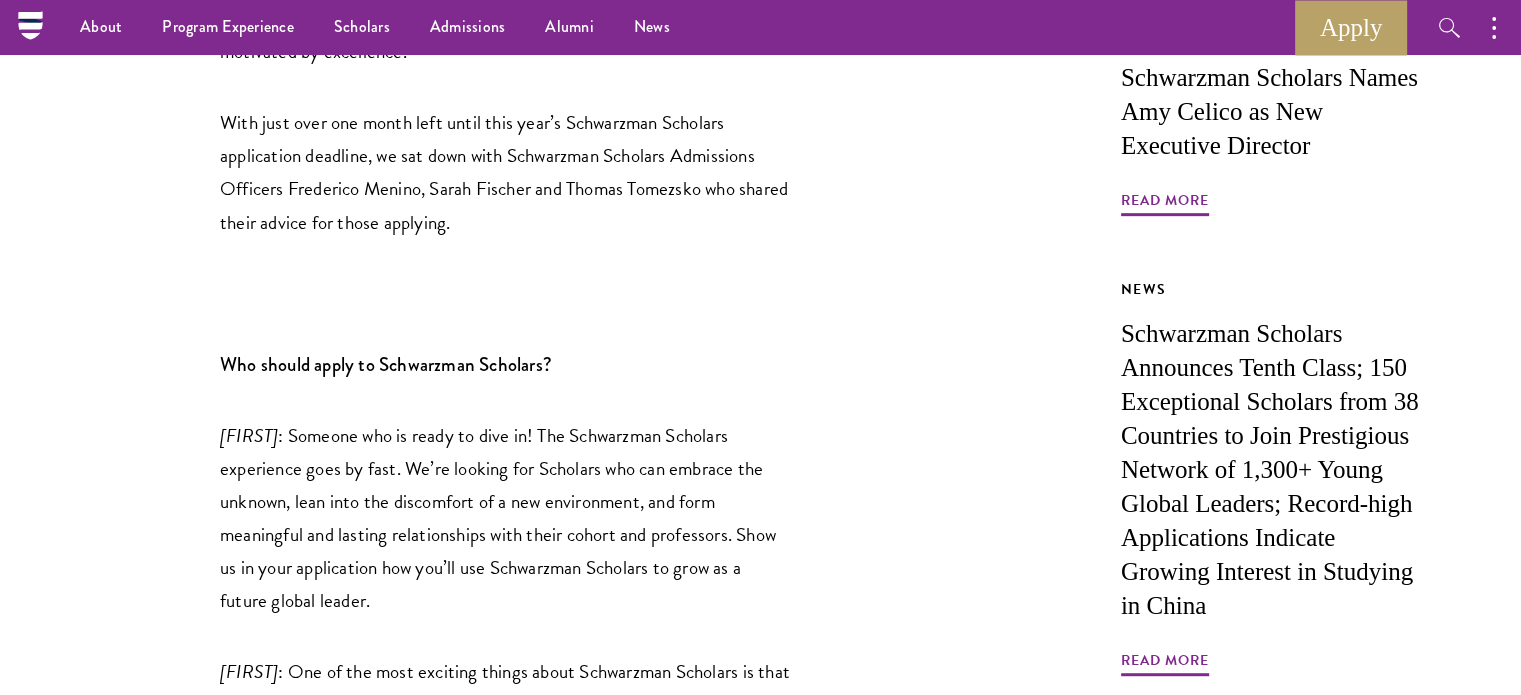 scroll, scrollTop: 980, scrollLeft: 0, axis: vertical 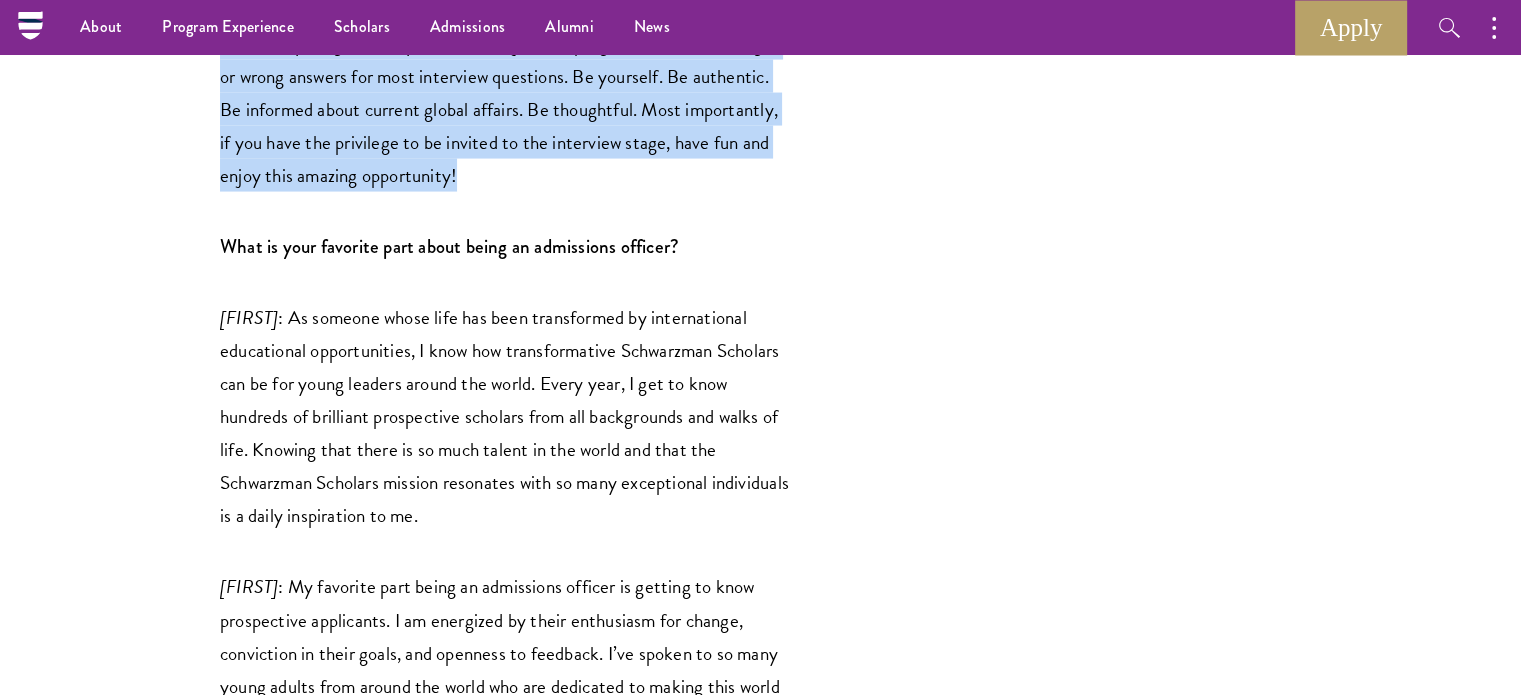 drag, startPoint x: 220, startPoint y: 137, endPoint x: 596, endPoint y: 218, distance: 384.6258 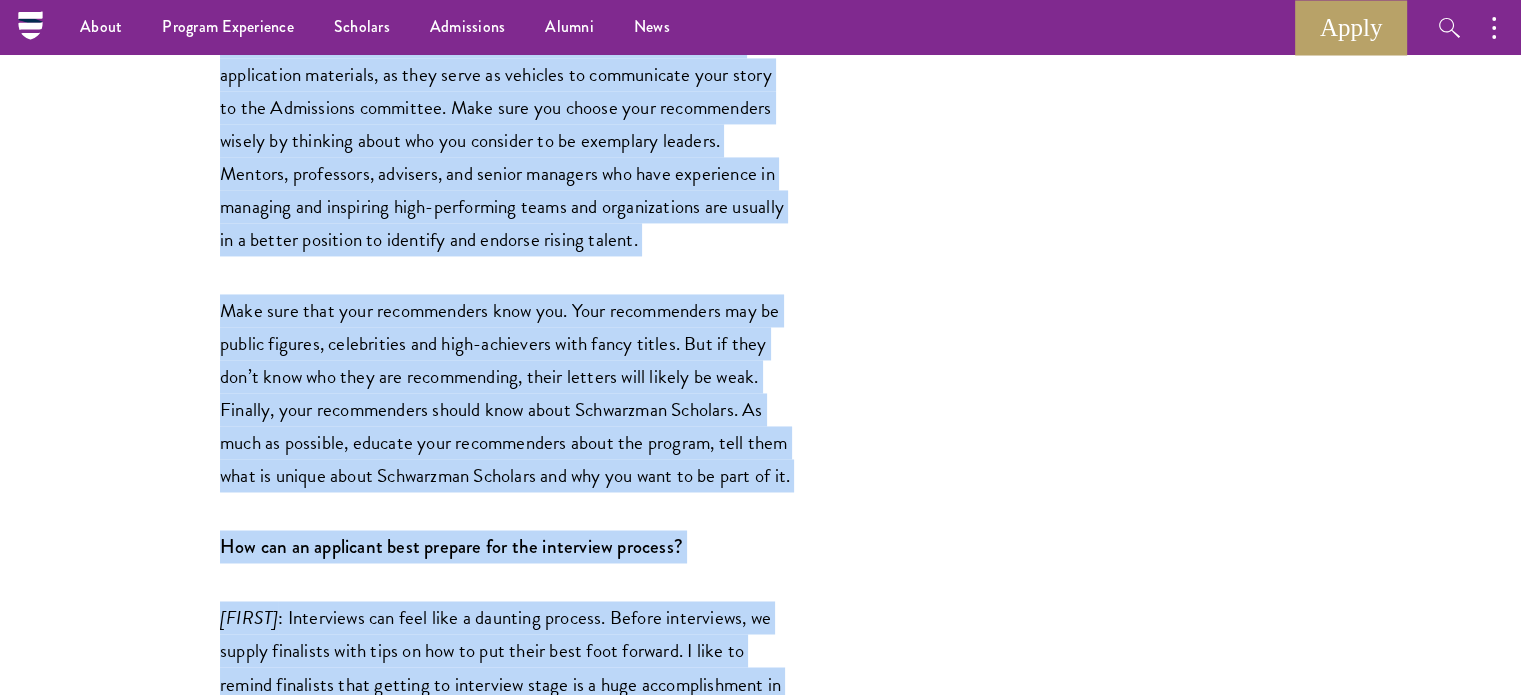 scroll, scrollTop: 3144, scrollLeft: 0, axis: vertical 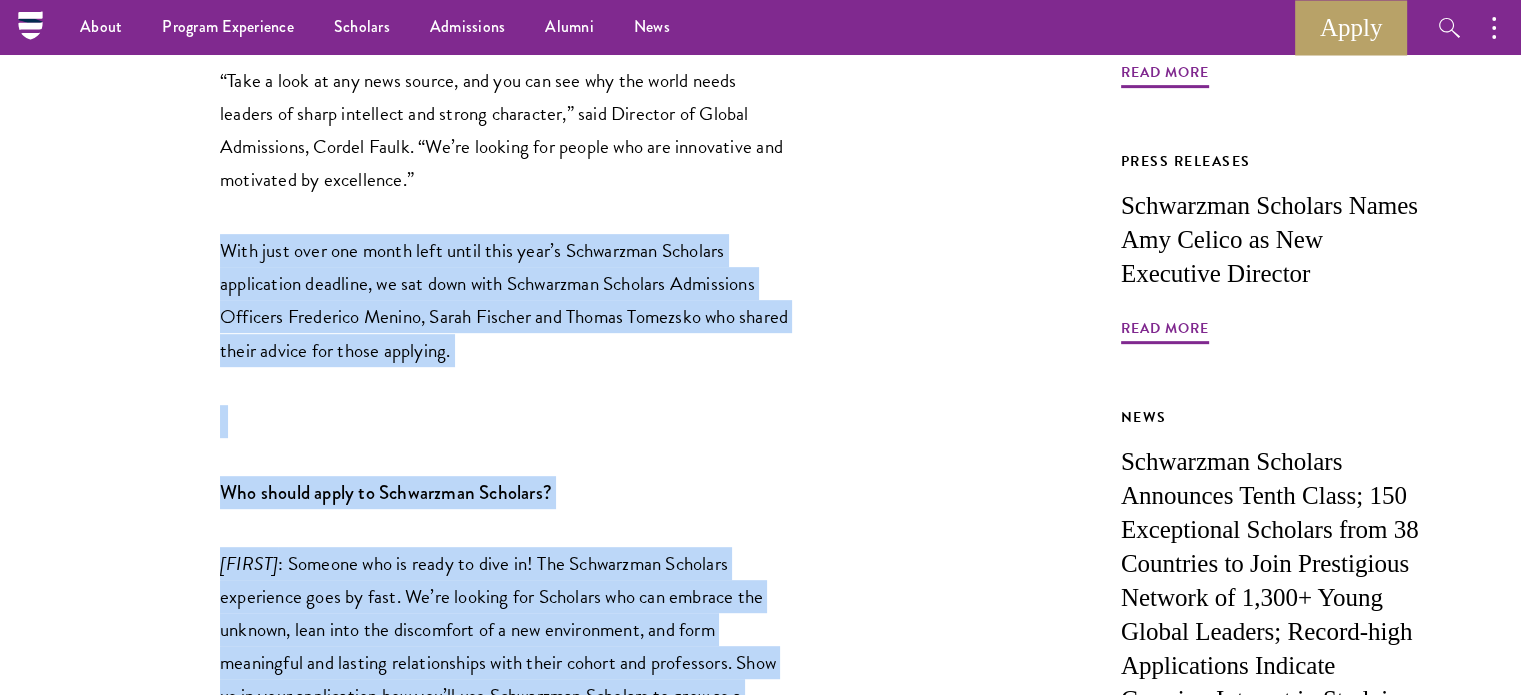 drag, startPoint x: 312, startPoint y: 537, endPoint x: 198, endPoint y: 263, distance: 296.76926 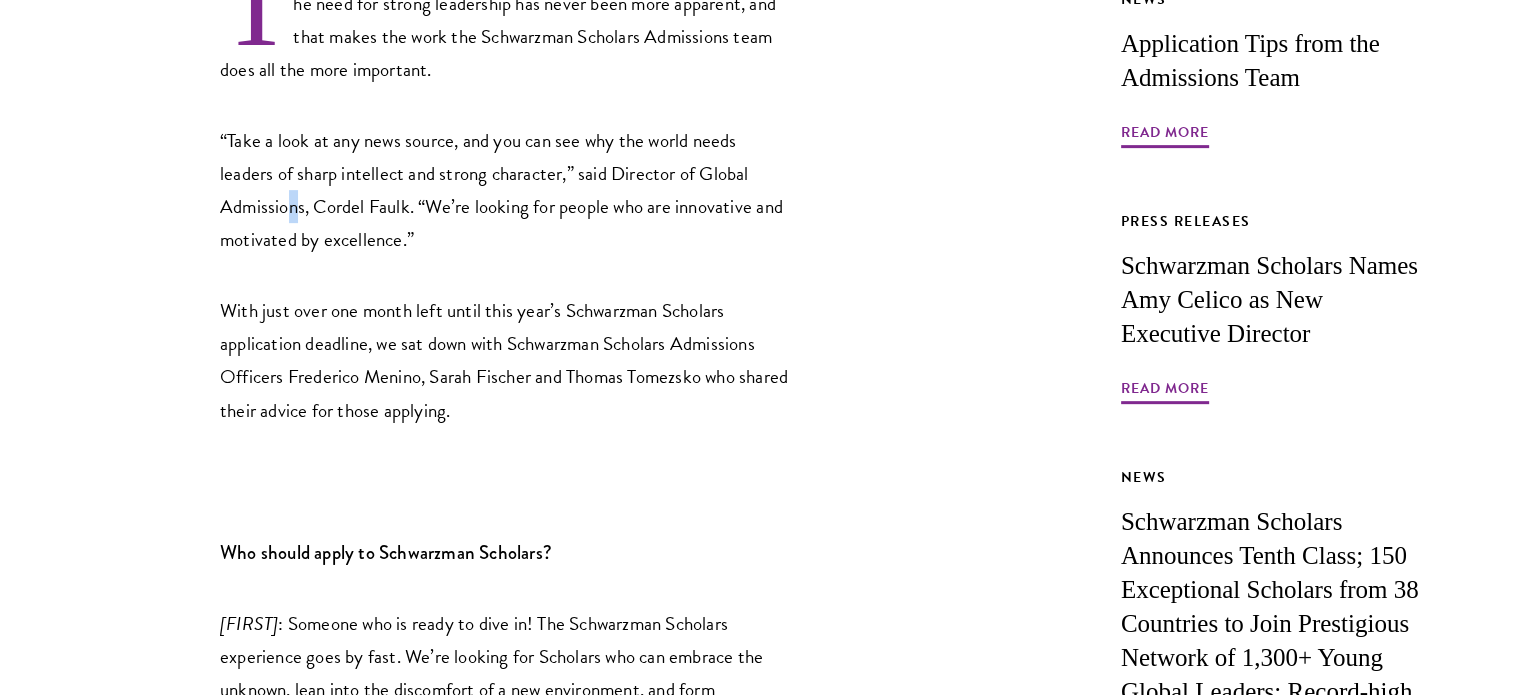 drag, startPoint x: 299, startPoint y: 289, endPoint x: 293, endPoint y: 227, distance: 62.289646 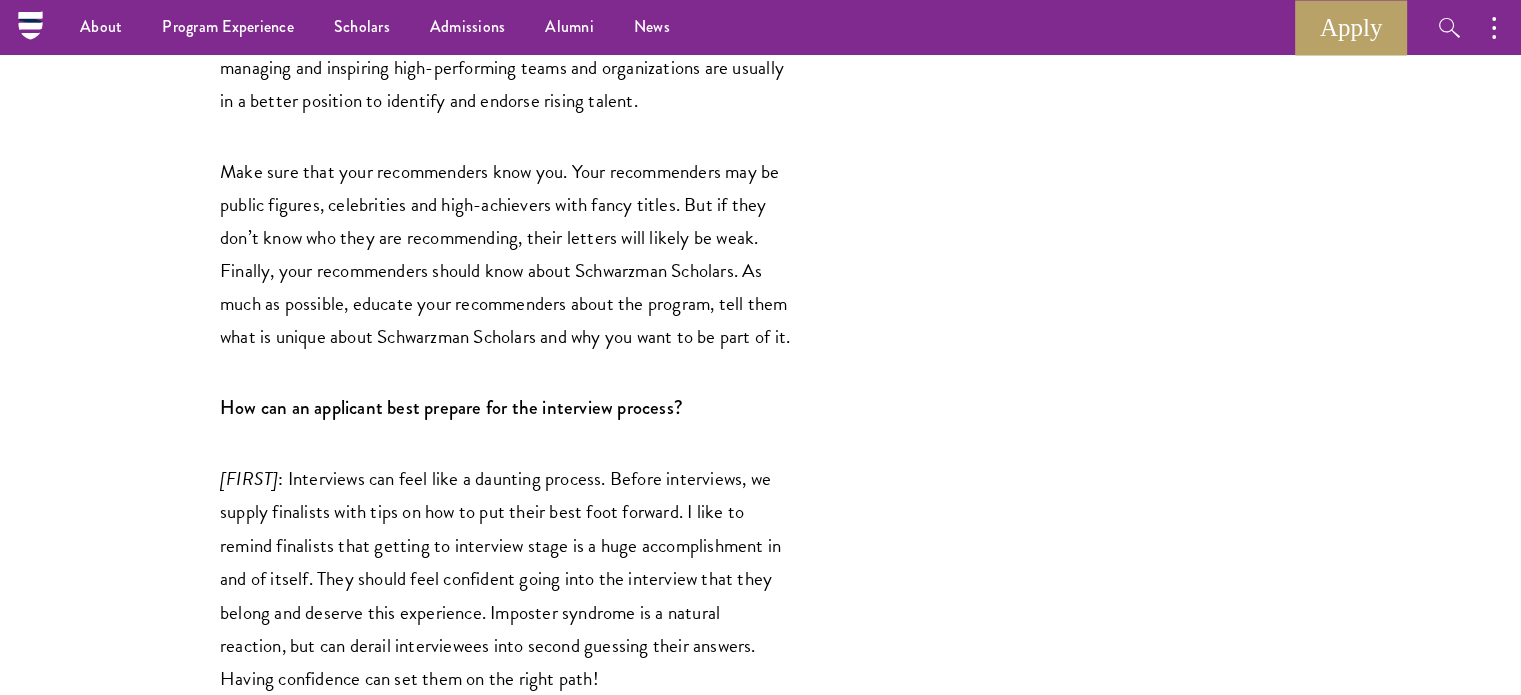 scroll, scrollTop: 3271, scrollLeft: 0, axis: vertical 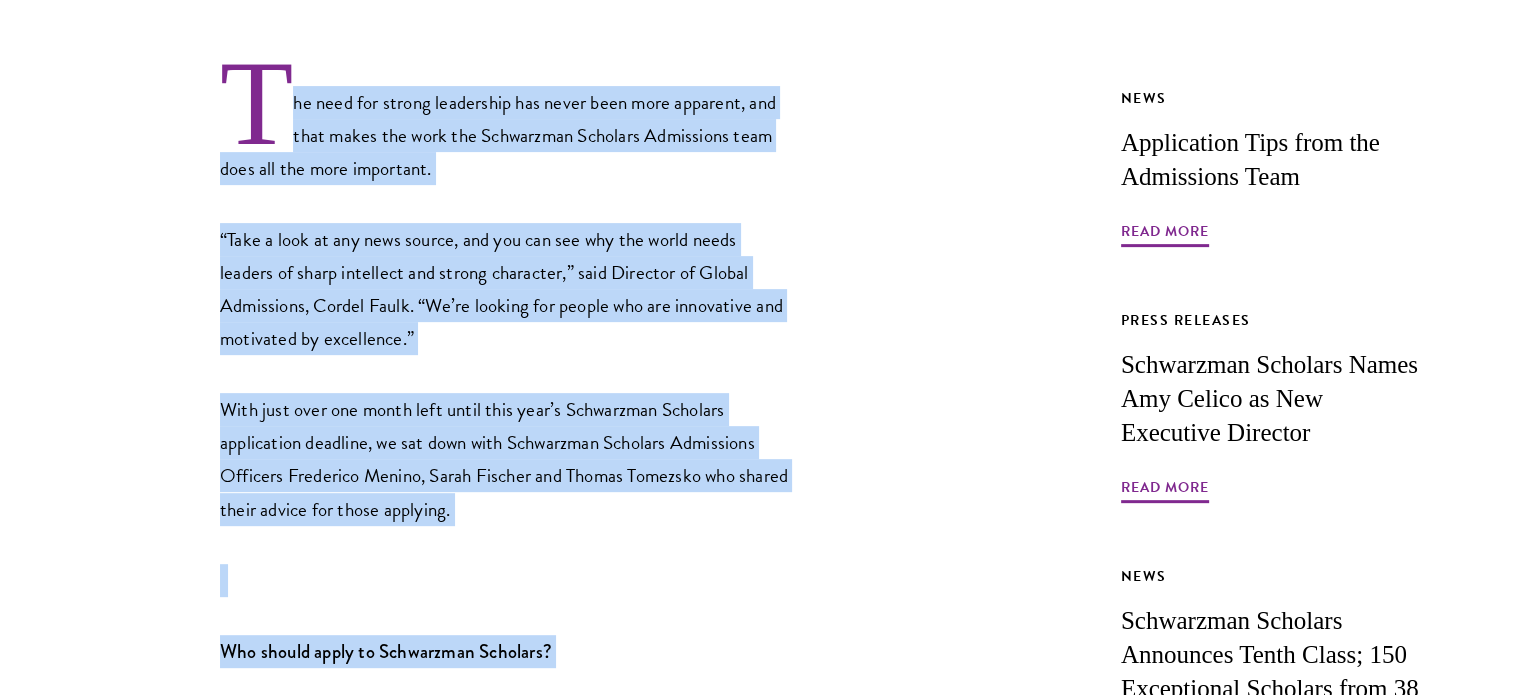 drag, startPoint x: 296, startPoint y: 399, endPoint x: 292, endPoint y: 142, distance: 257.03113 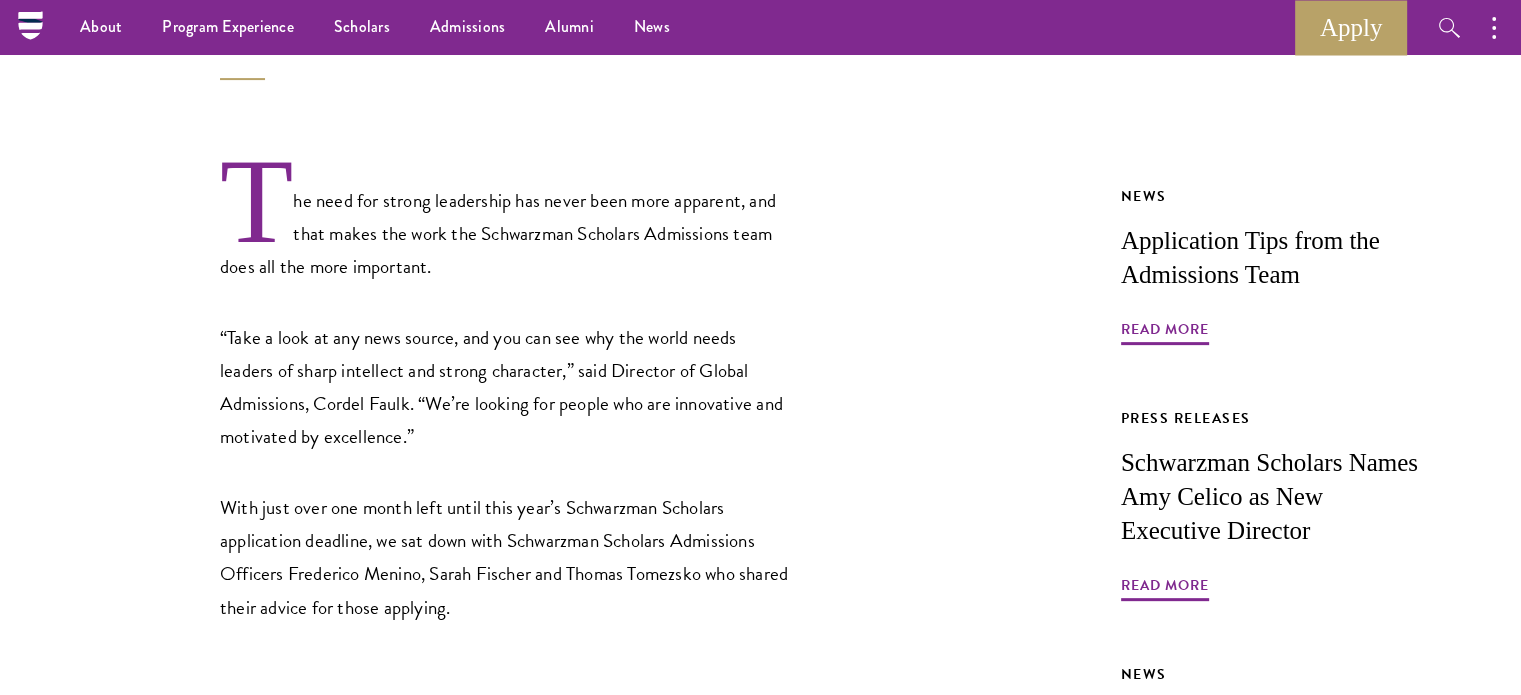 scroll, scrollTop: 0, scrollLeft: 0, axis: both 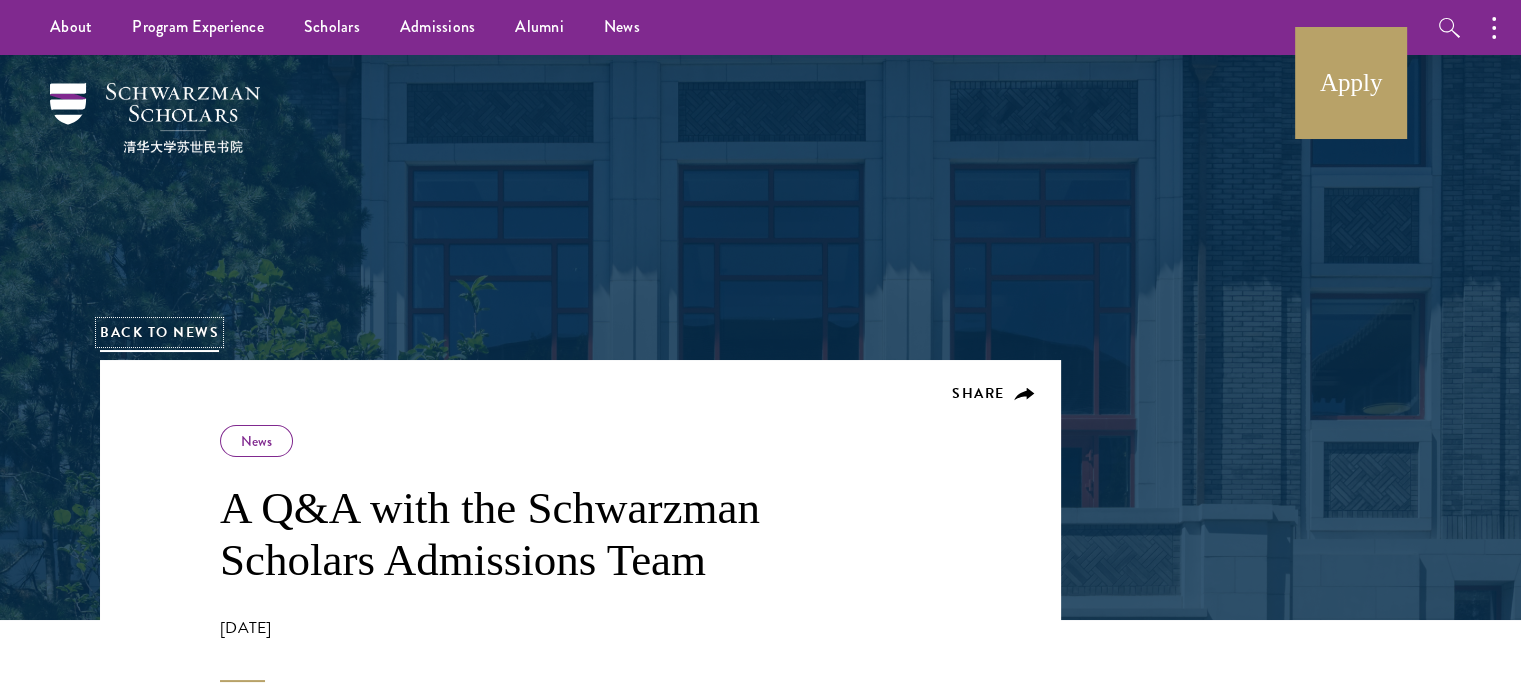 click on "Back to News" at bounding box center [159, 332] 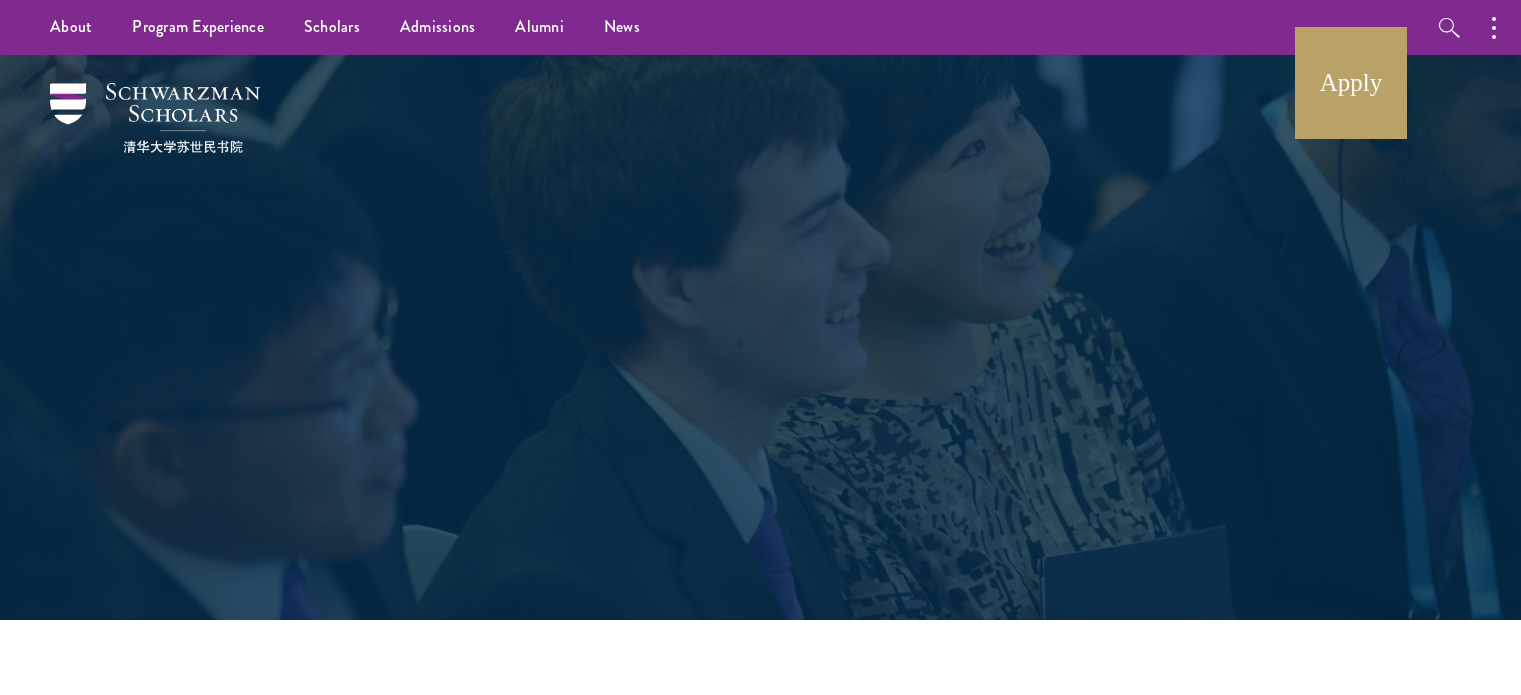 scroll, scrollTop: 0, scrollLeft: 0, axis: both 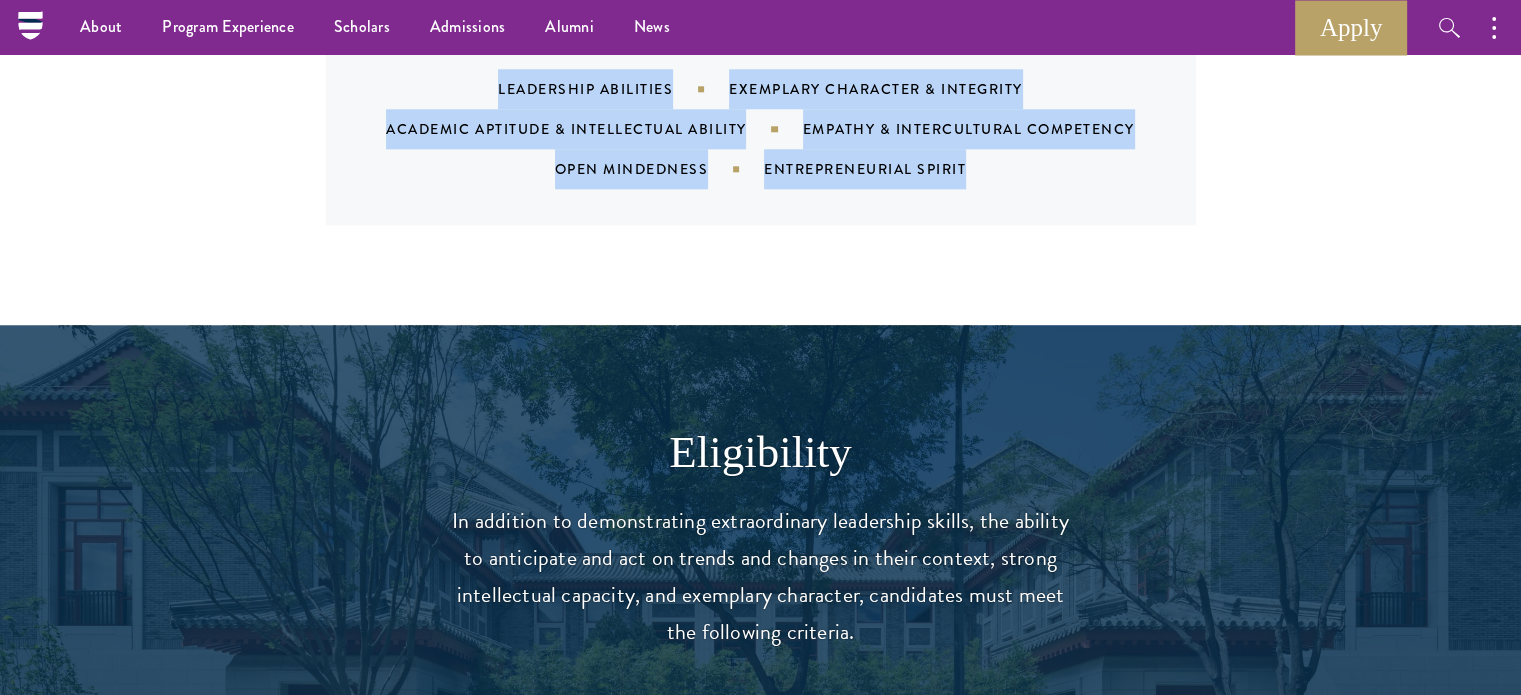 drag, startPoint x: 487, startPoint y: 335, endPoint x: 973, endPoint y: 135, distance: 525.5435 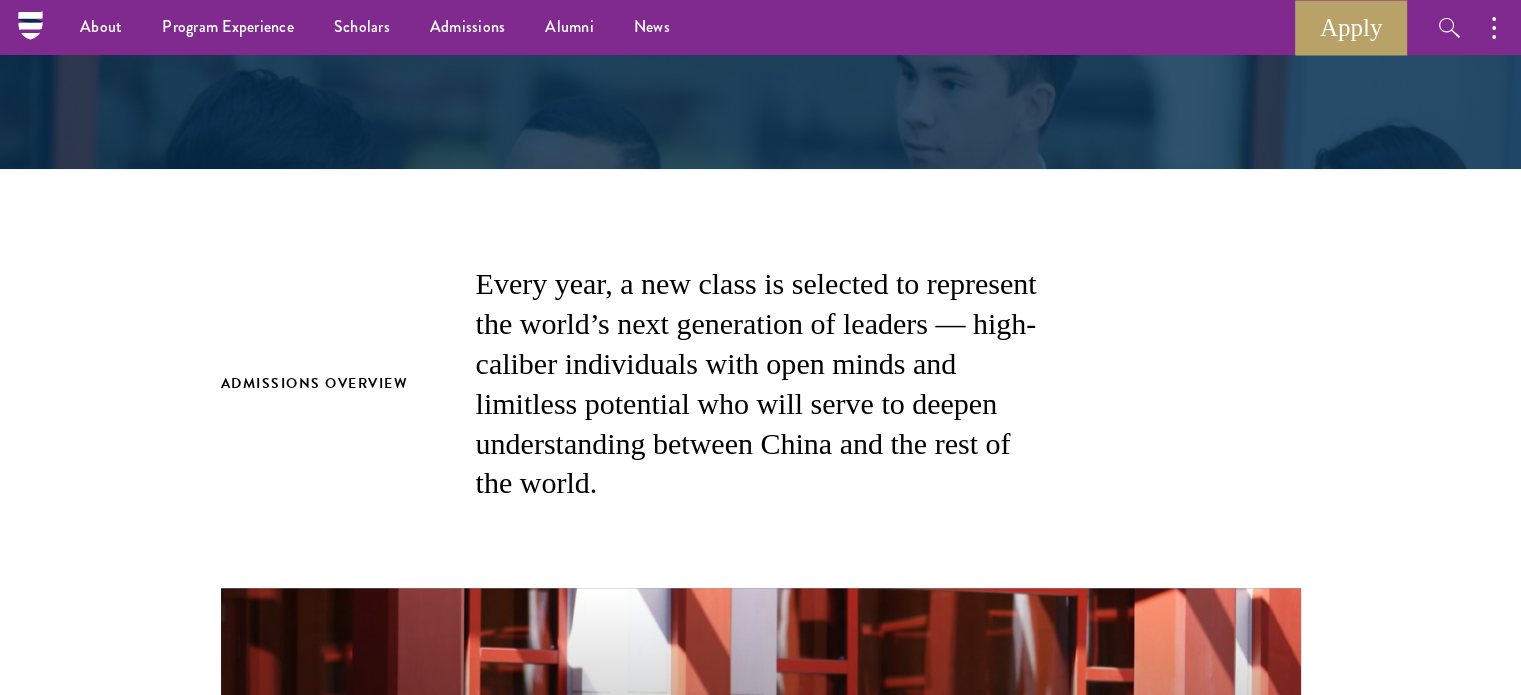 scroll, scrollTop: 0, scrollLeft: 0, axis: both 